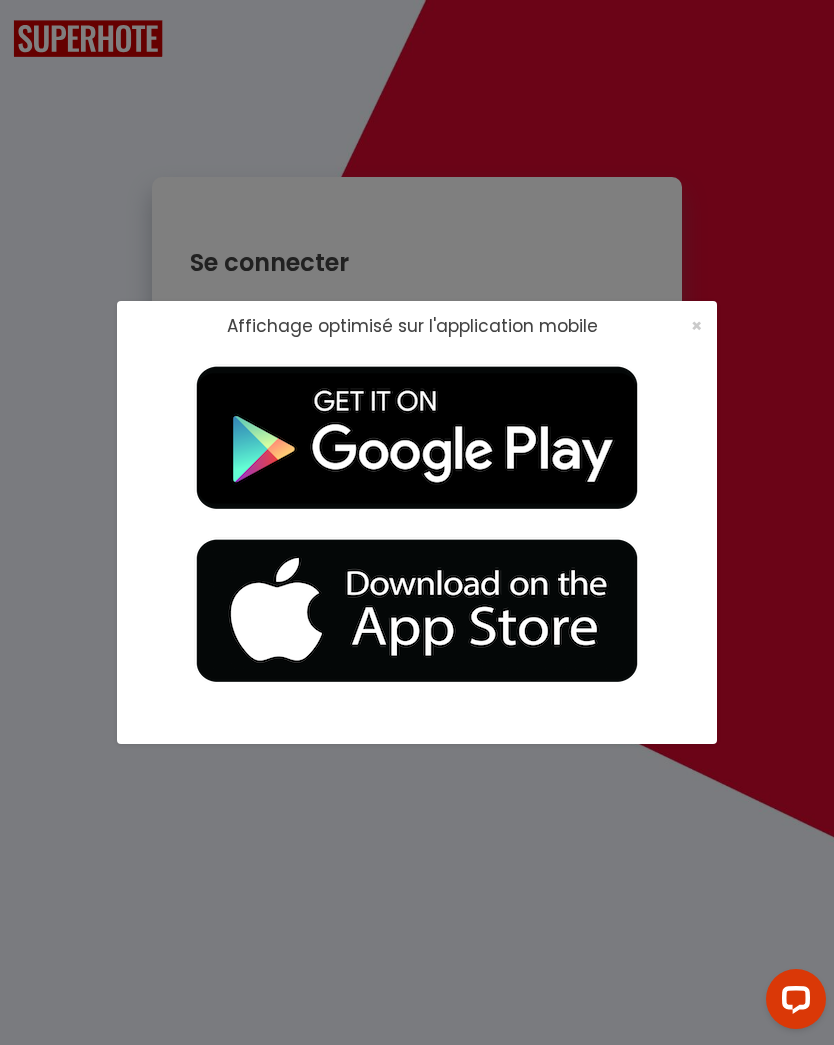 scroll, scrollTop: 0, scrollLeft: 0, axis: both 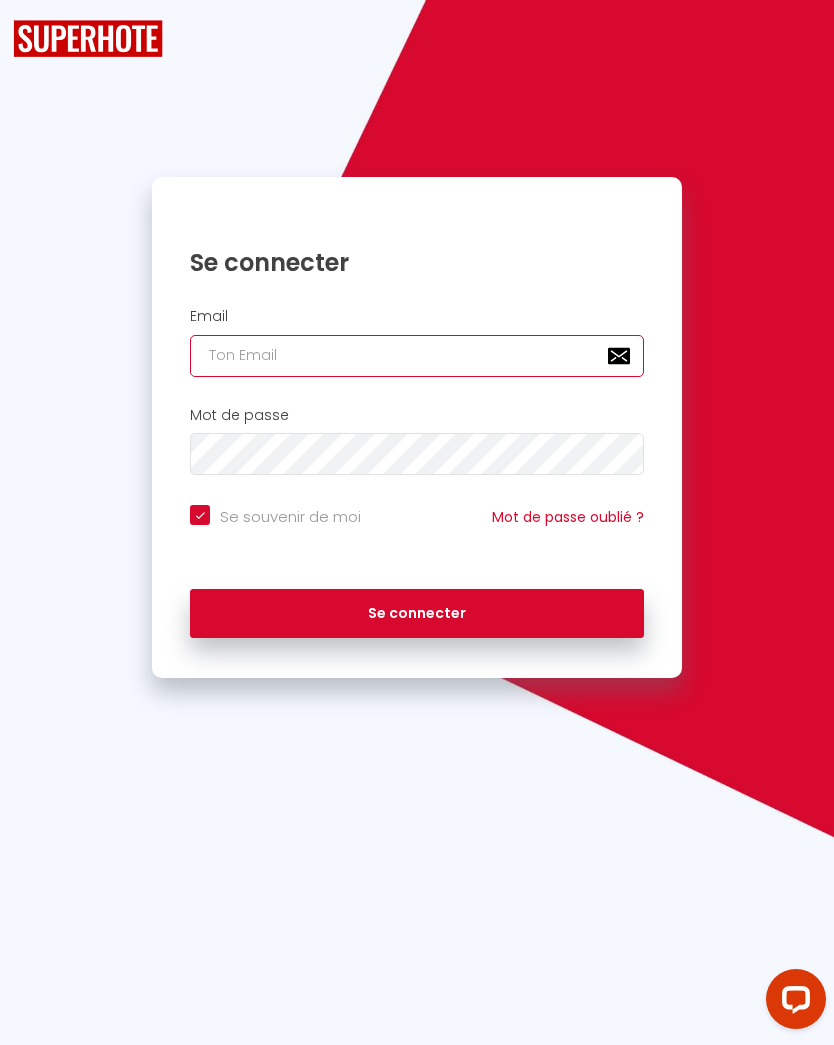 click at bounding box center [416, 356] 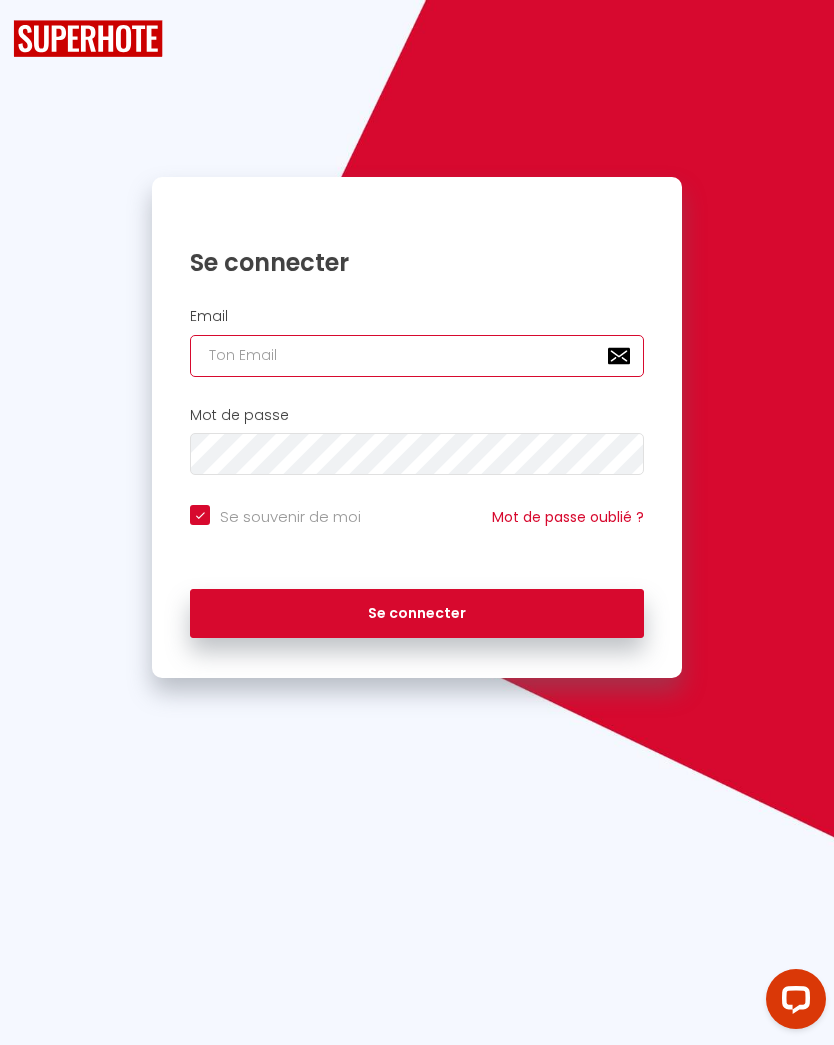 type on "[EMAIL_ADDRESS][DOMAIN_NAME]" 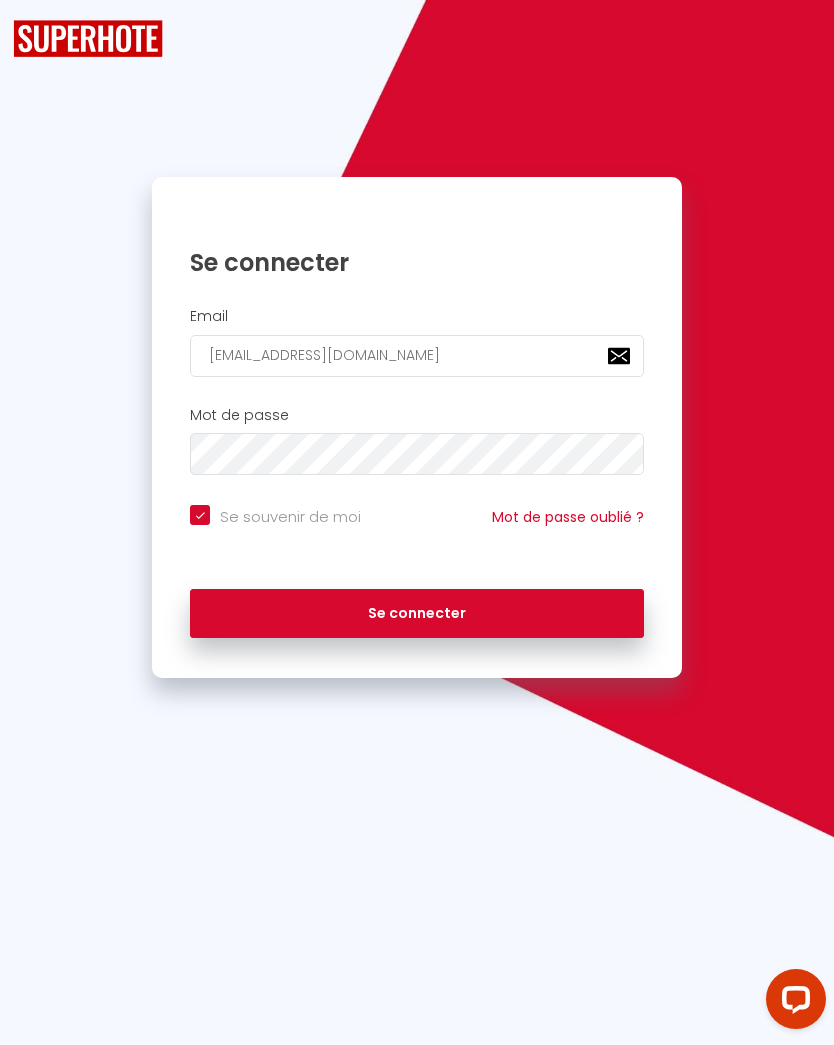 click on "Se connecter" at bounding box center [416, 614] 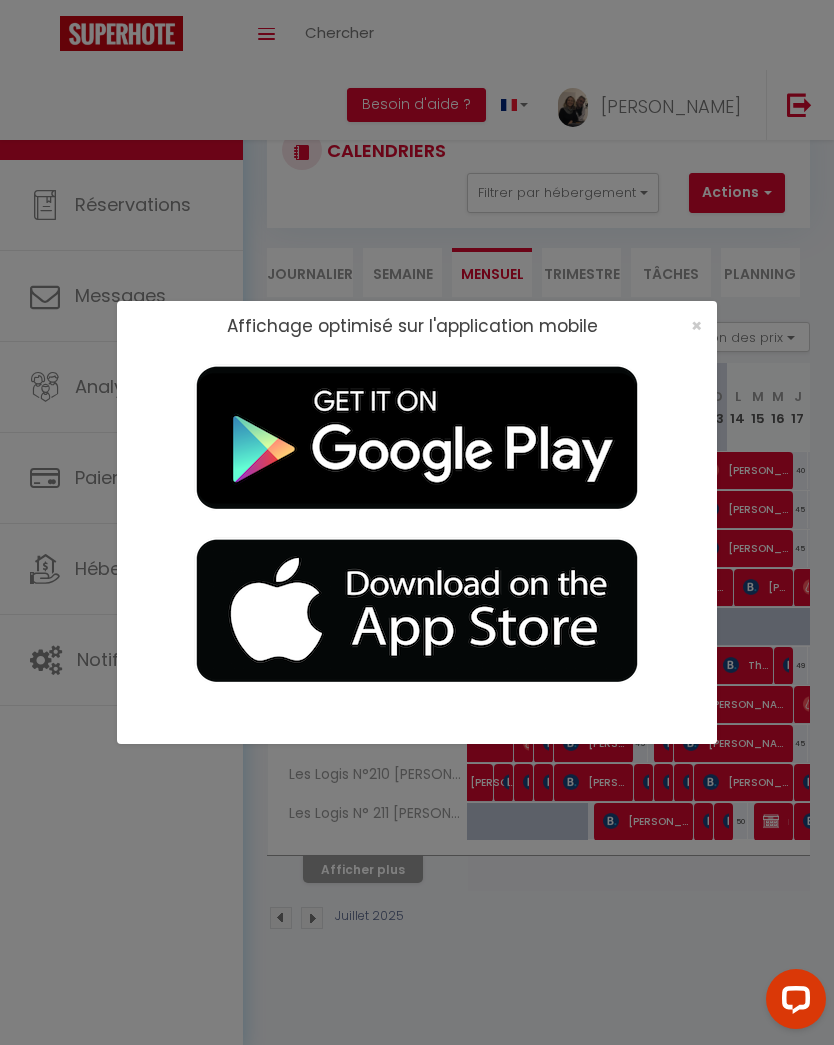 click on "×" at bounding box center [696, 325] 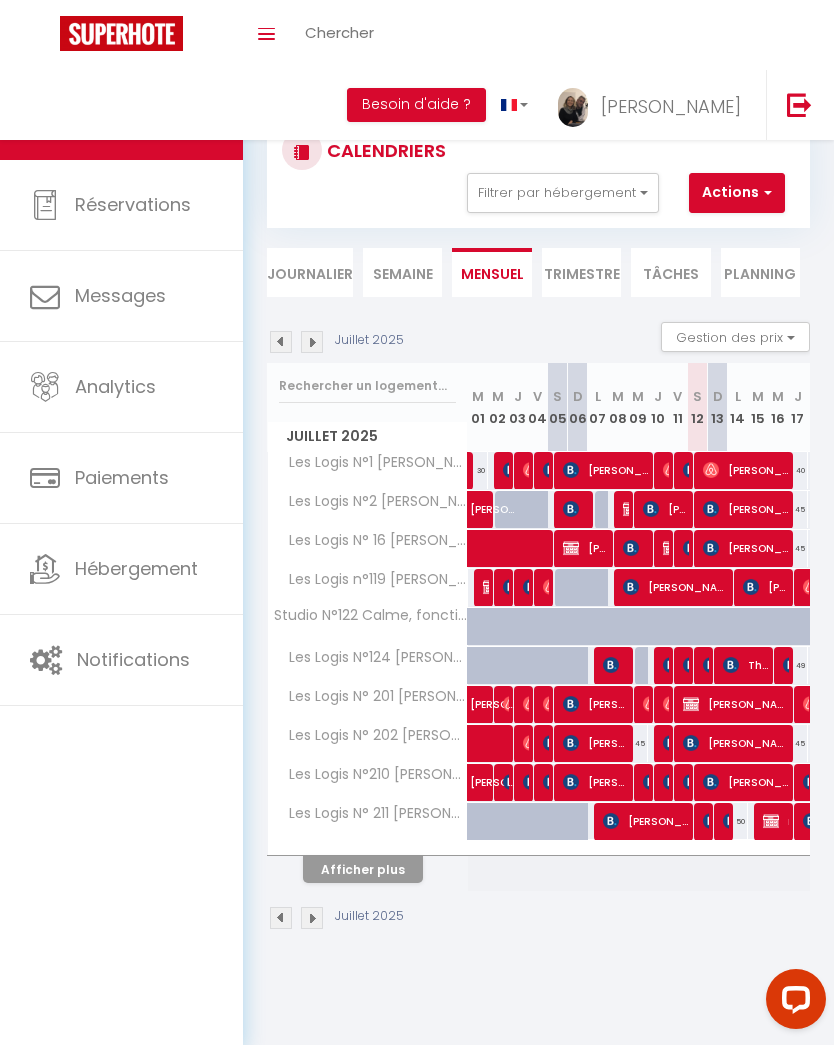 click on "[PERSON_NAME]" at bounding box center [671, 106] 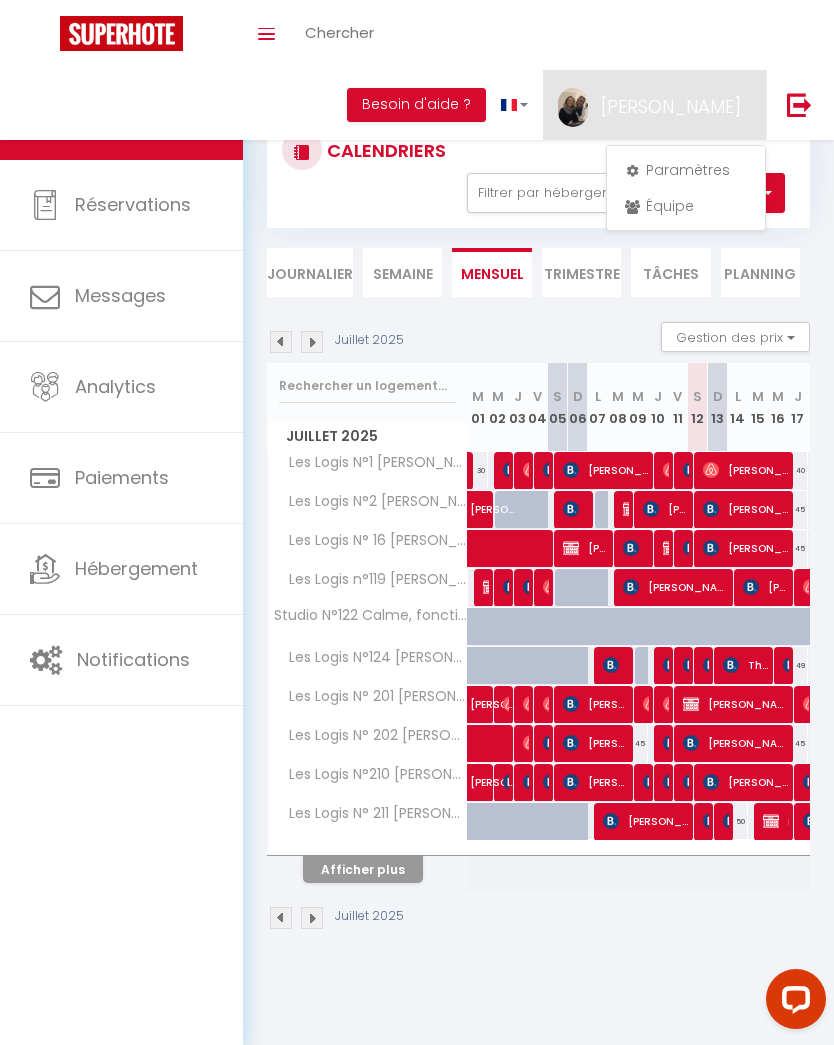 click on "Équipe" at bounding box center (686, 206) 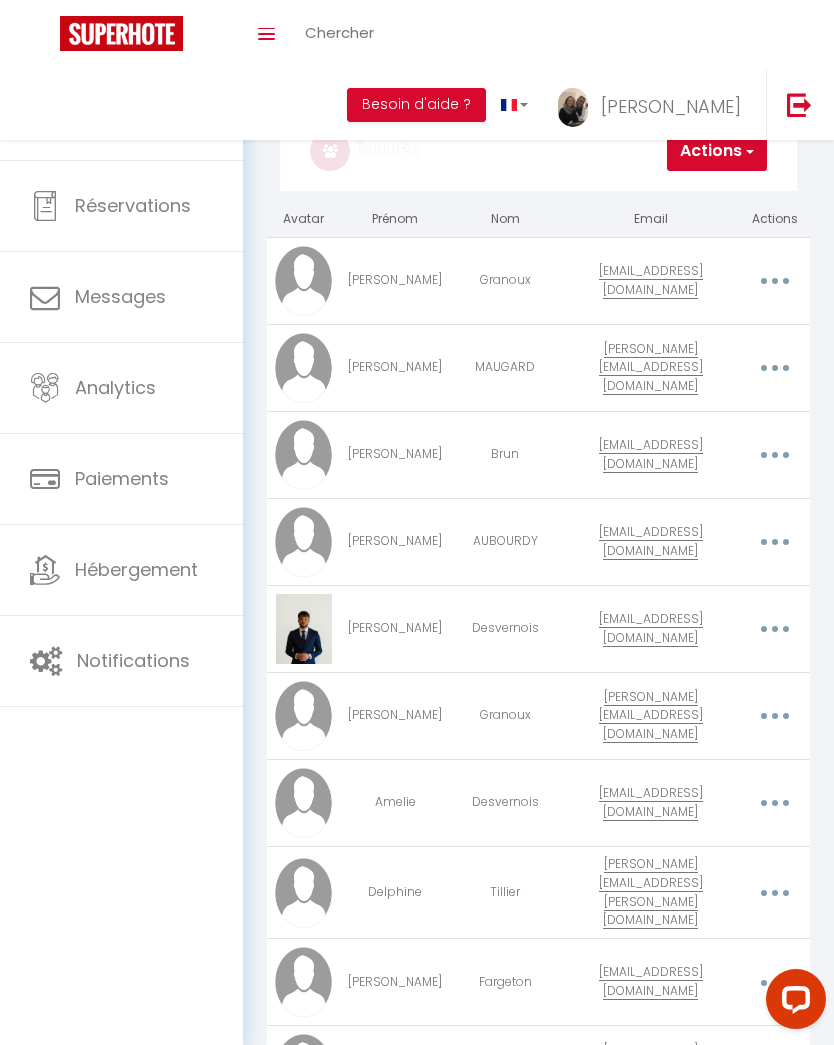 click at bounding box center [748, 151] 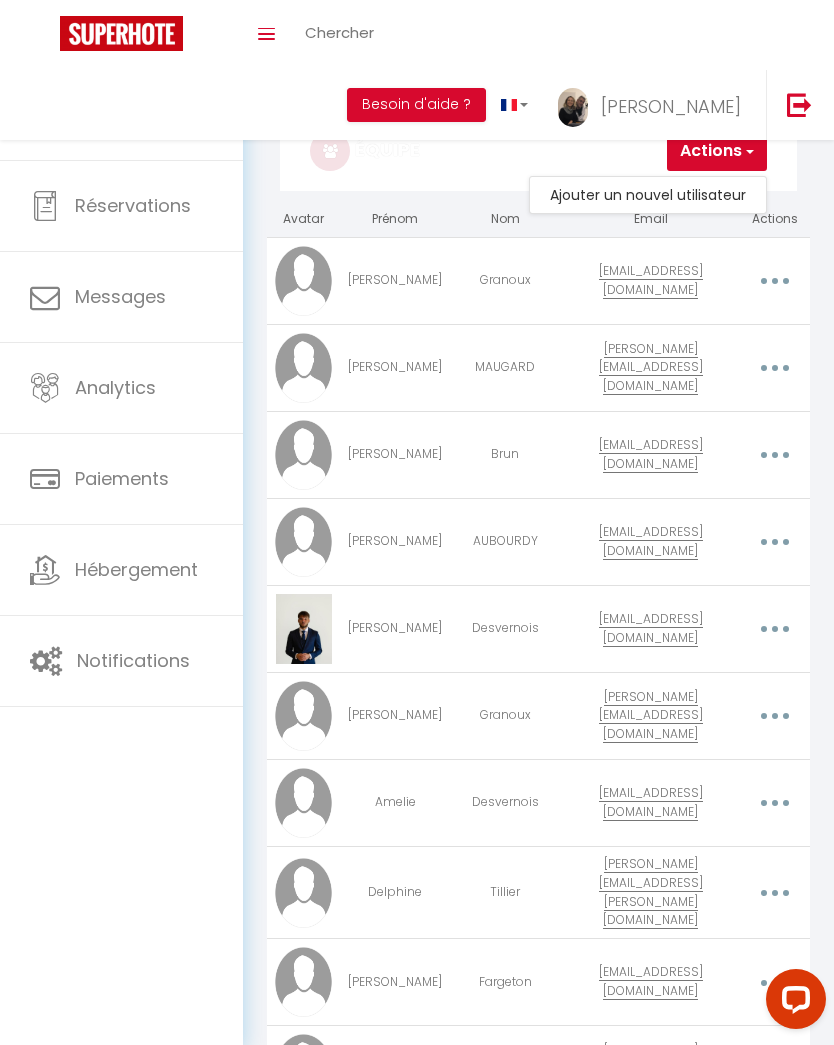 click on "Ajouter un nouvel utilisateur" at bounding box center [648, 195] 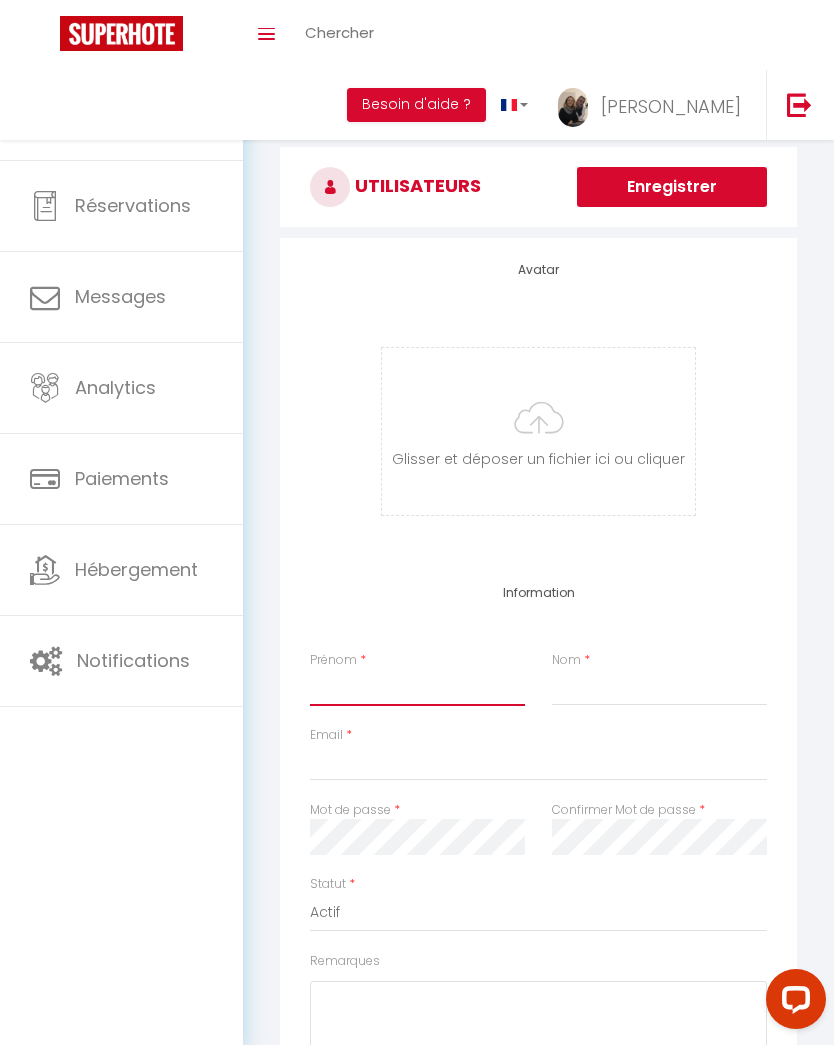 click on "Prénom" at bounding box center [417, 688] 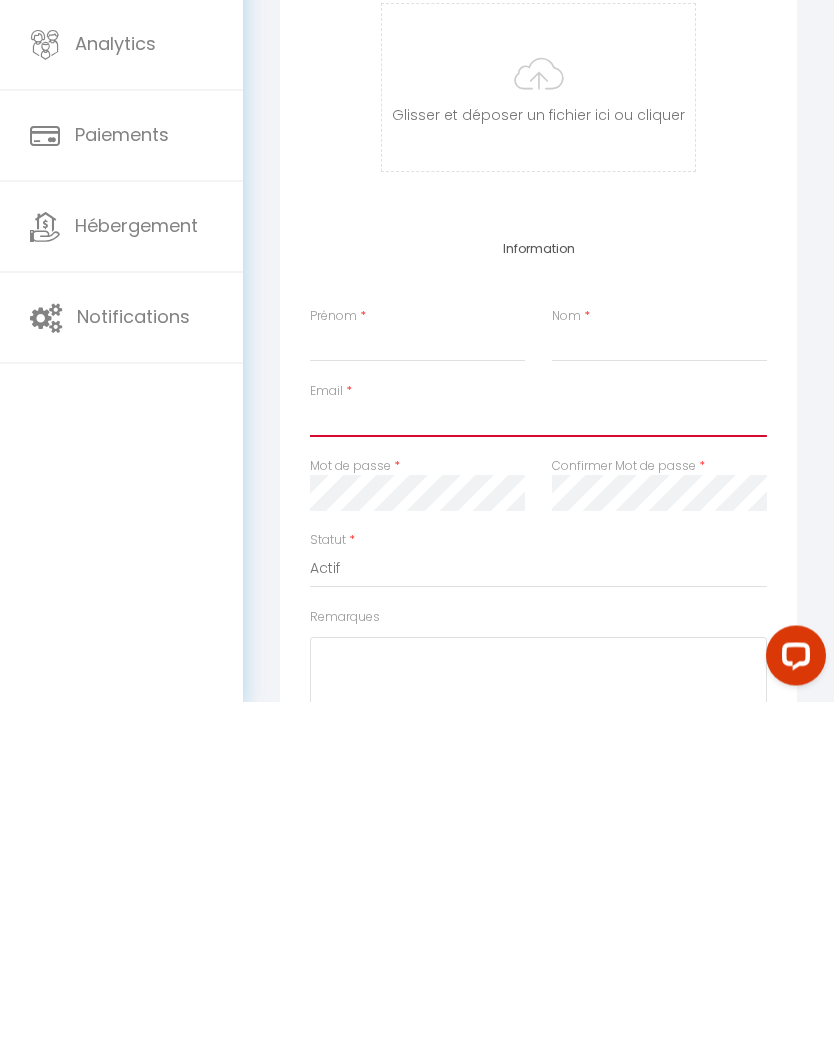 click on "Email" at bounding box center [538, 762] 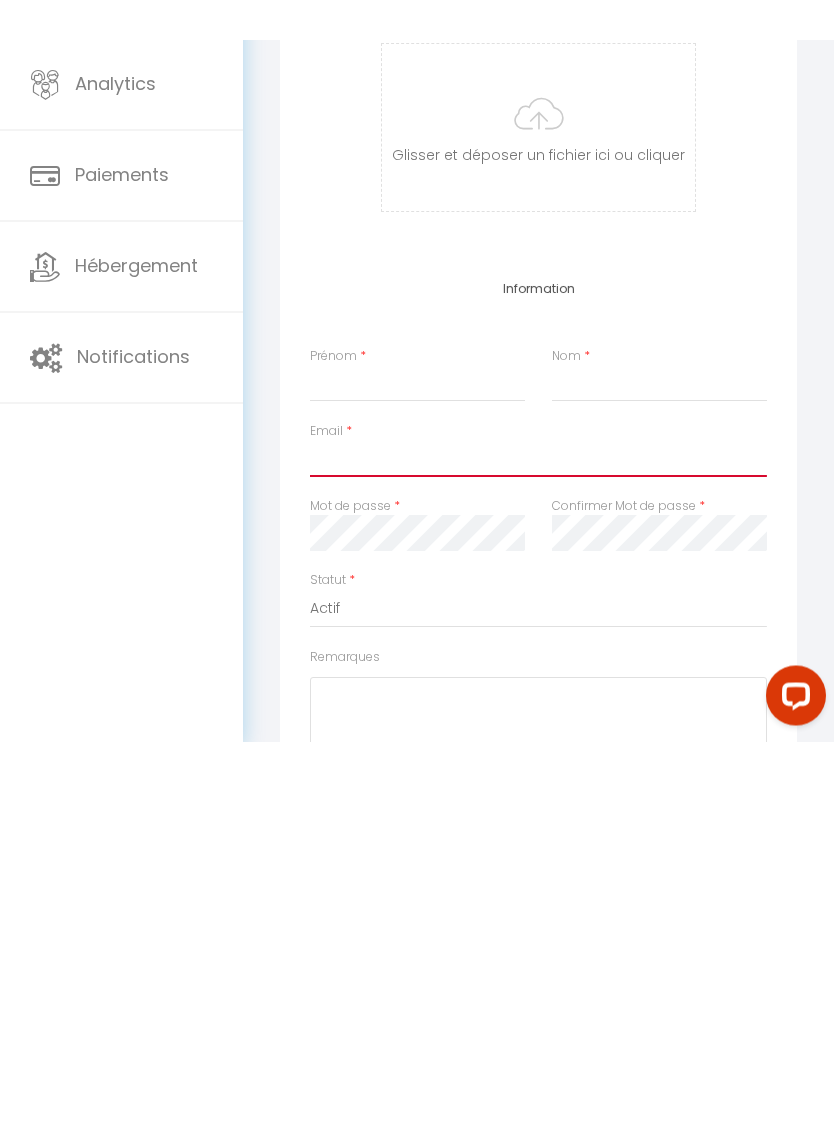 scroll, scrollTop: 39, scrollLeft: 0, axis: vertical 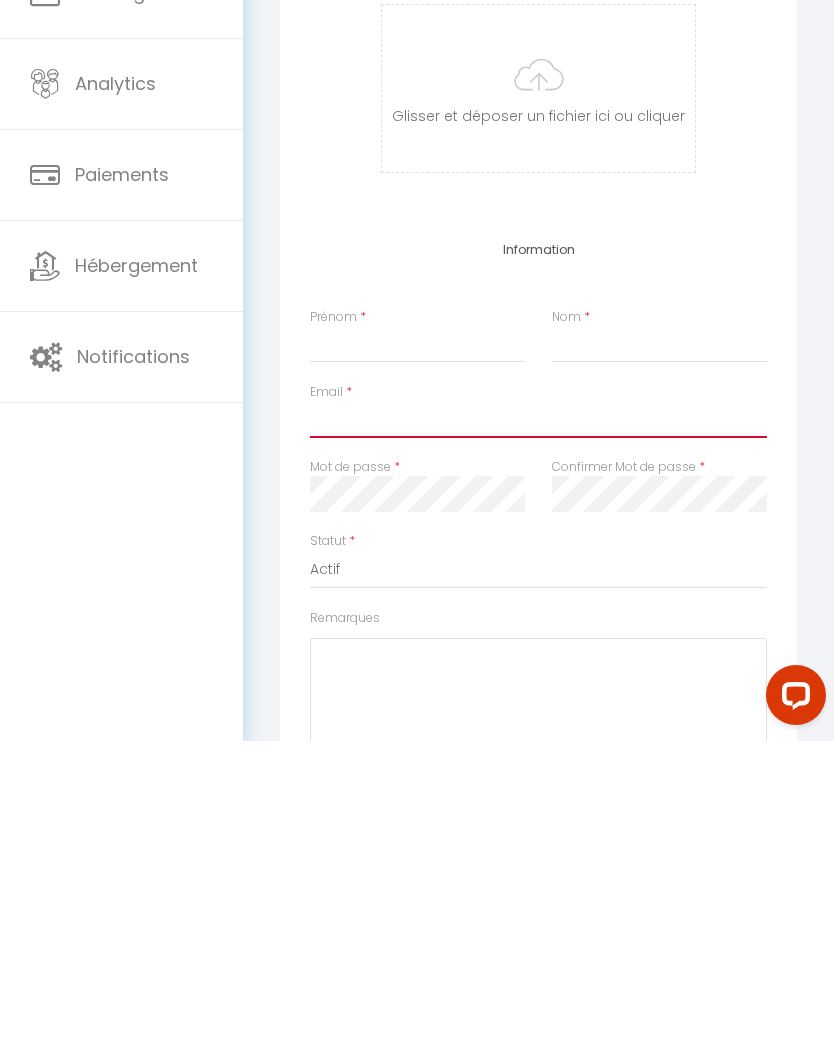 click on "Email" at bounding box center (538, 723) 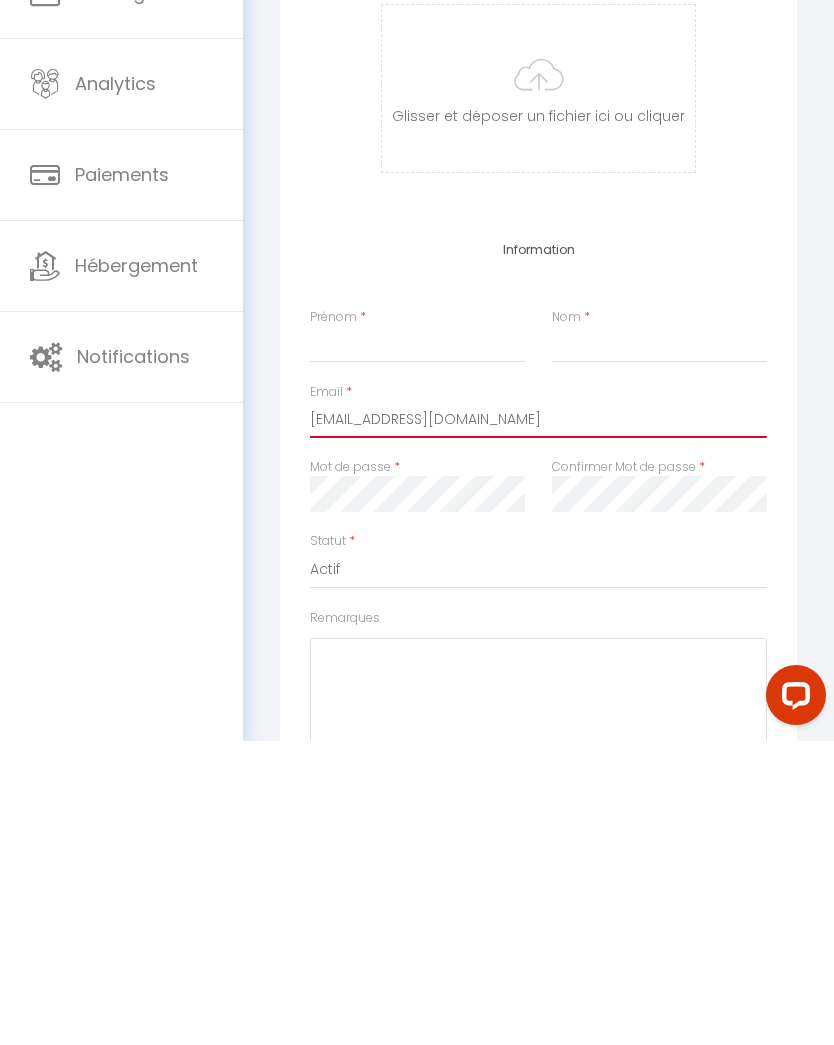 type on "[EMAIL_ADDRESS][DOMAIN_NAME]" 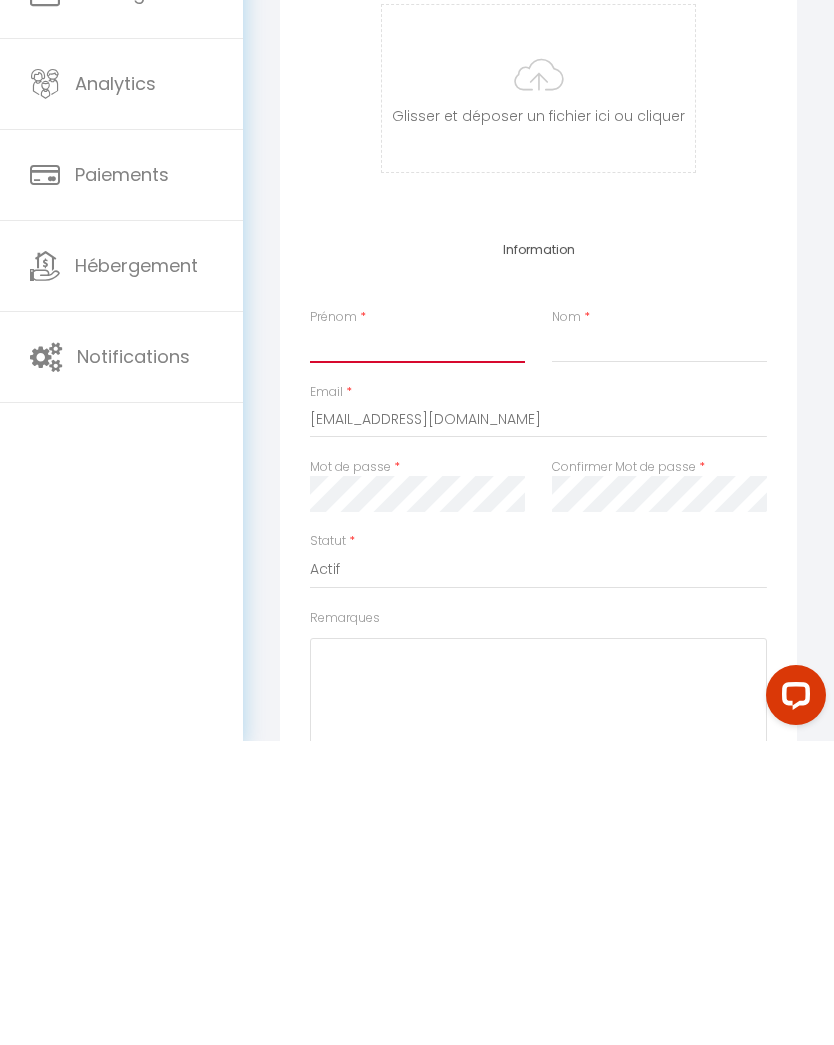 click on "Prénom" at bounding box center (417, 649) 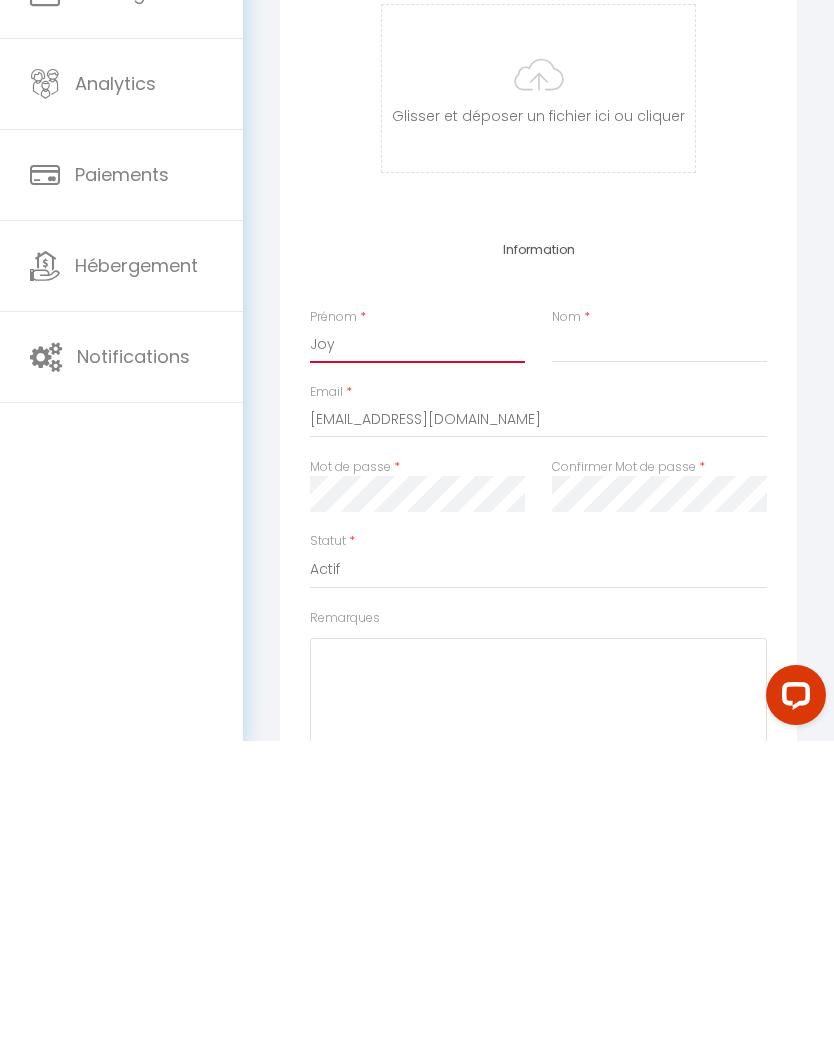 type on "Joy" 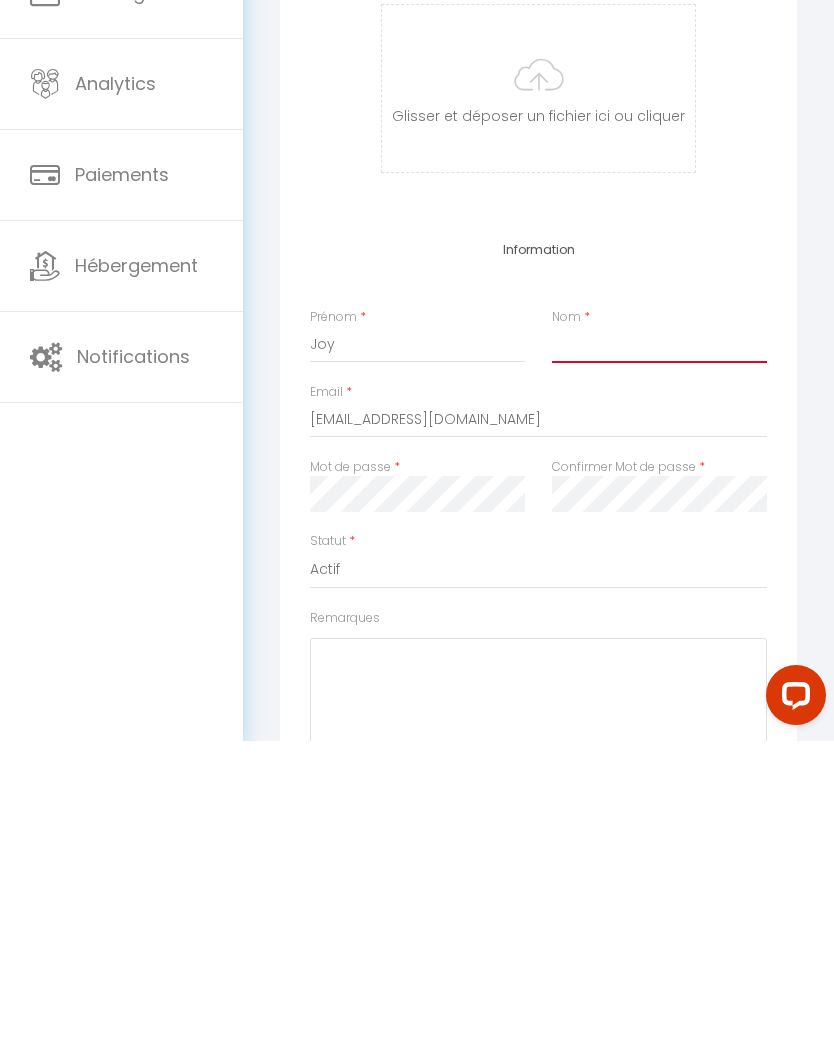 click on "Nom" at bounding box center (659, 649) 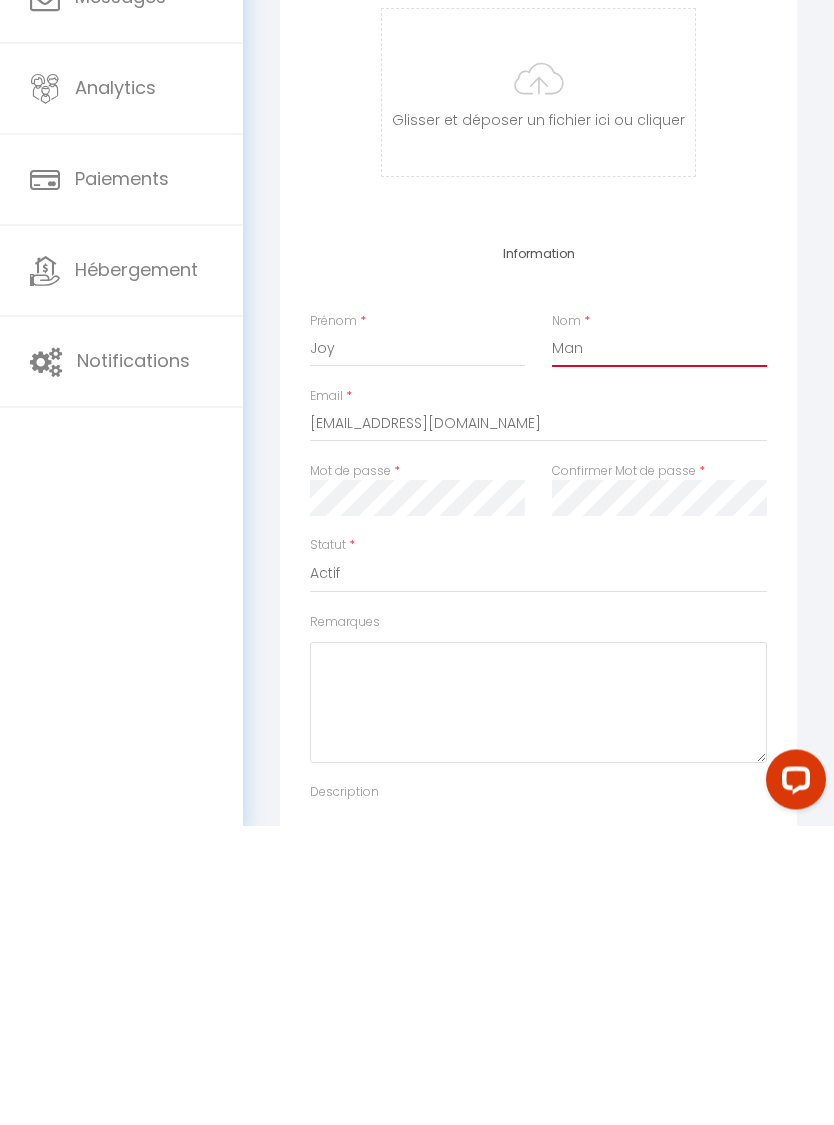 type on "Man" 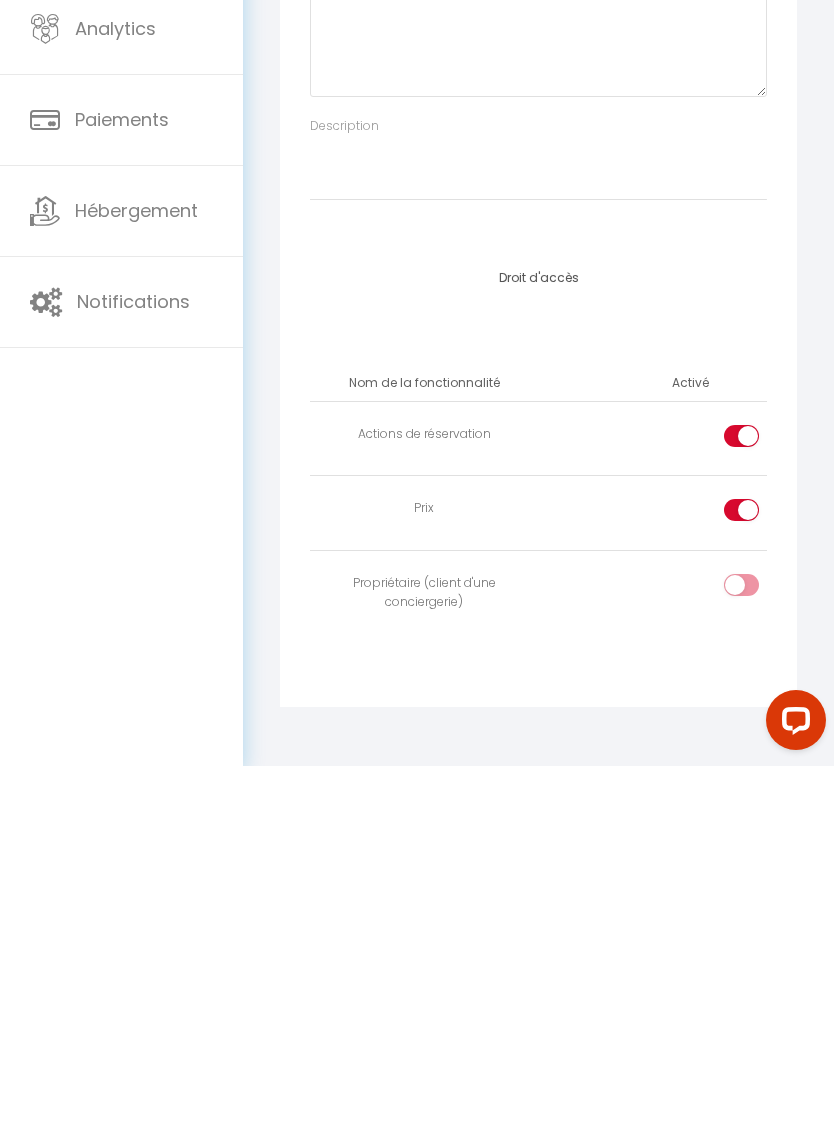 scroll, scrollTop: 649, scrollLeft: 0, axis: vertical 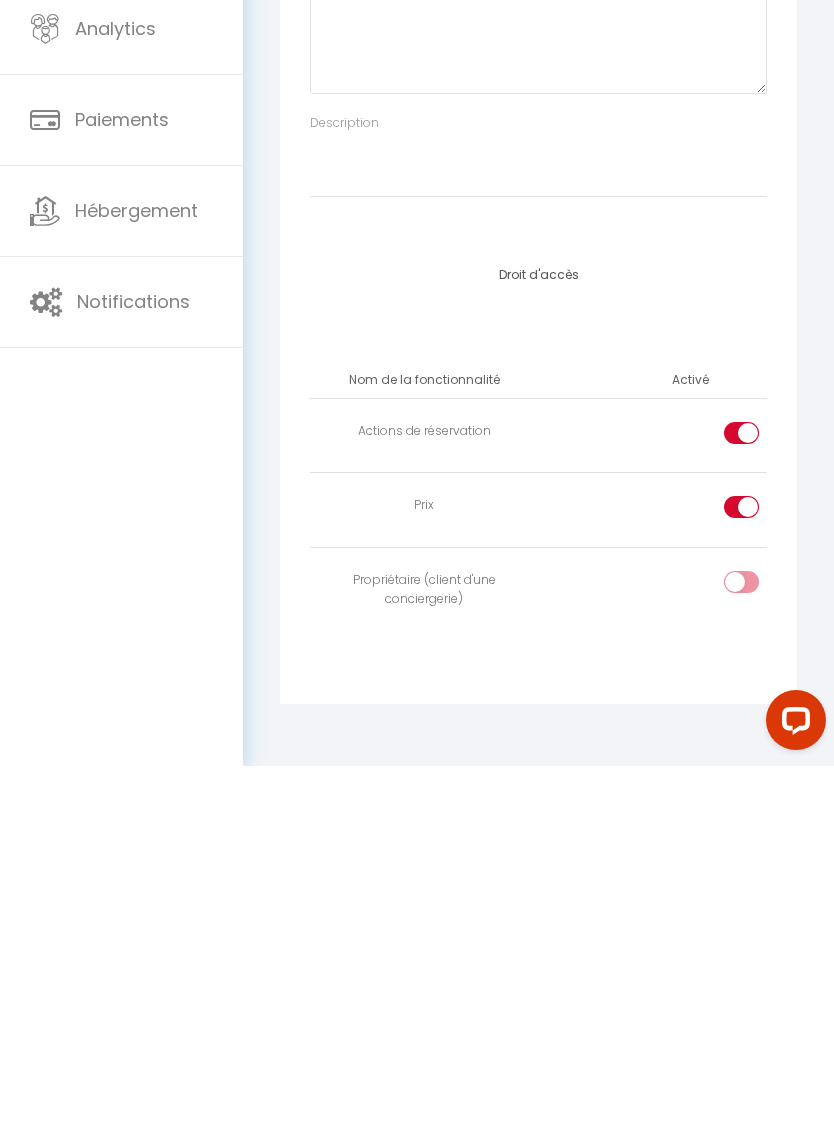 click at bounding box center [758, 870] 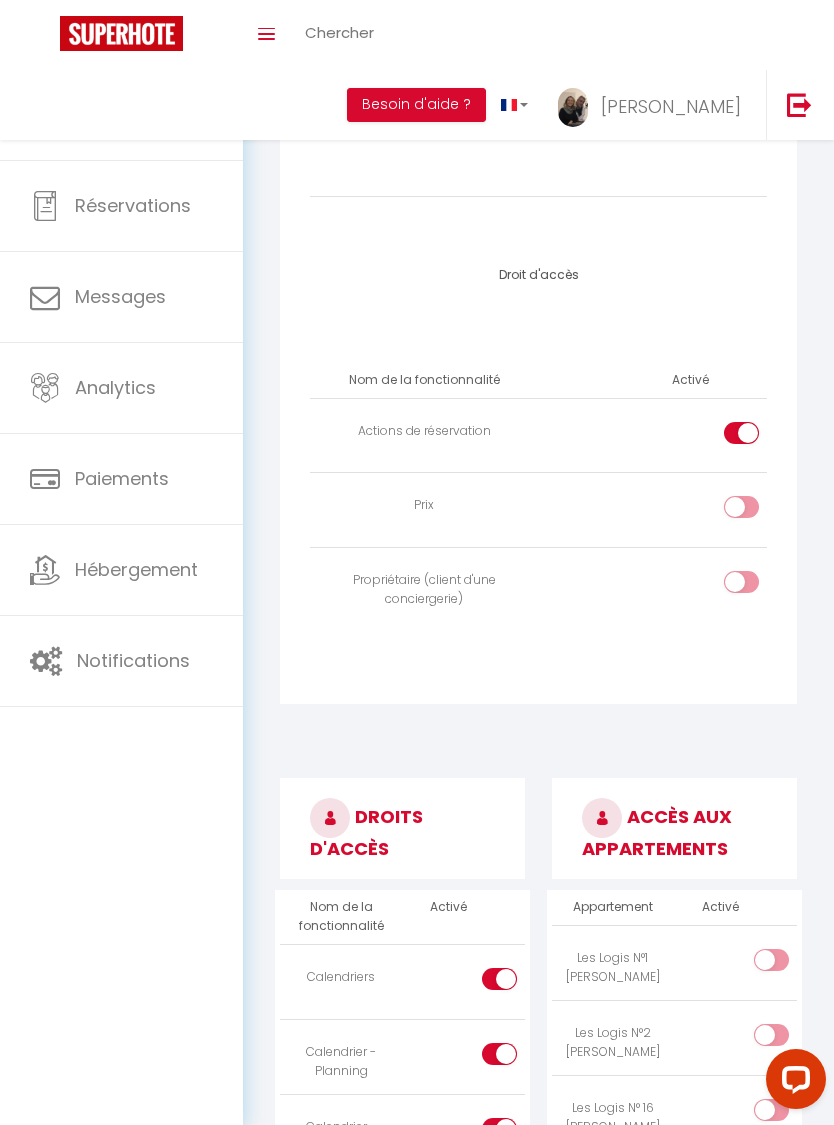 click at bounding box center [741, 433] 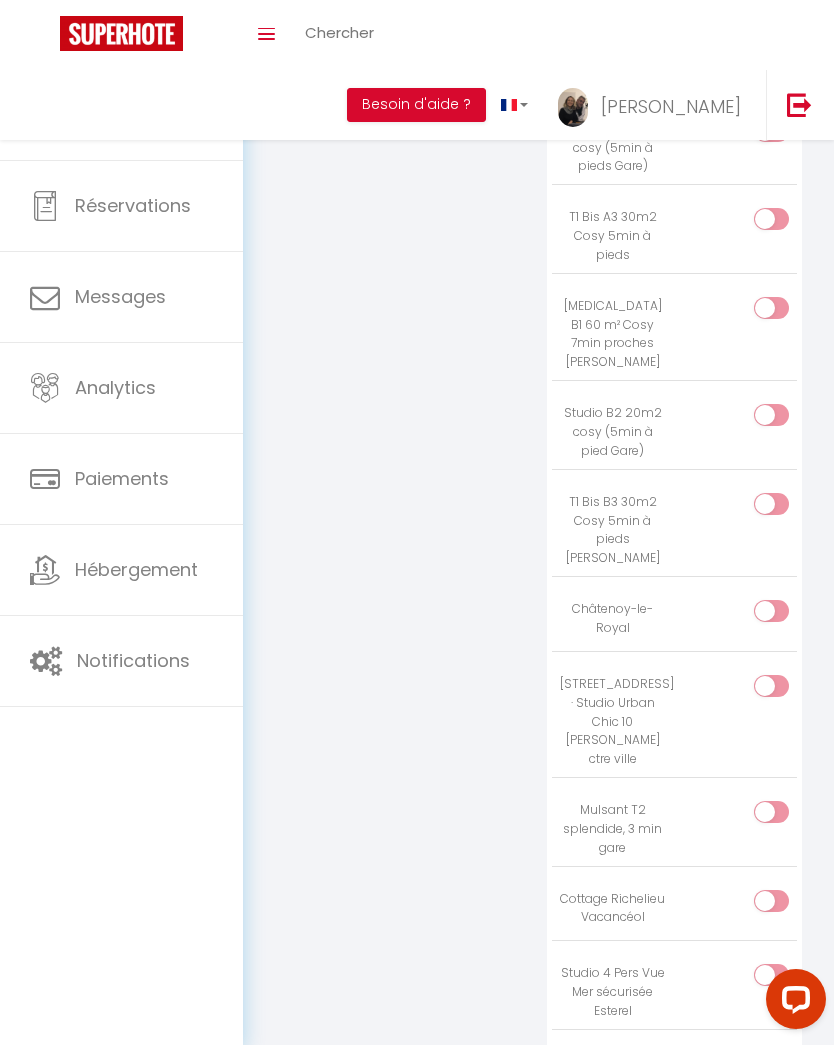 scroll, scrollTop: 3977, scrollLeft: 0, axis: vertical 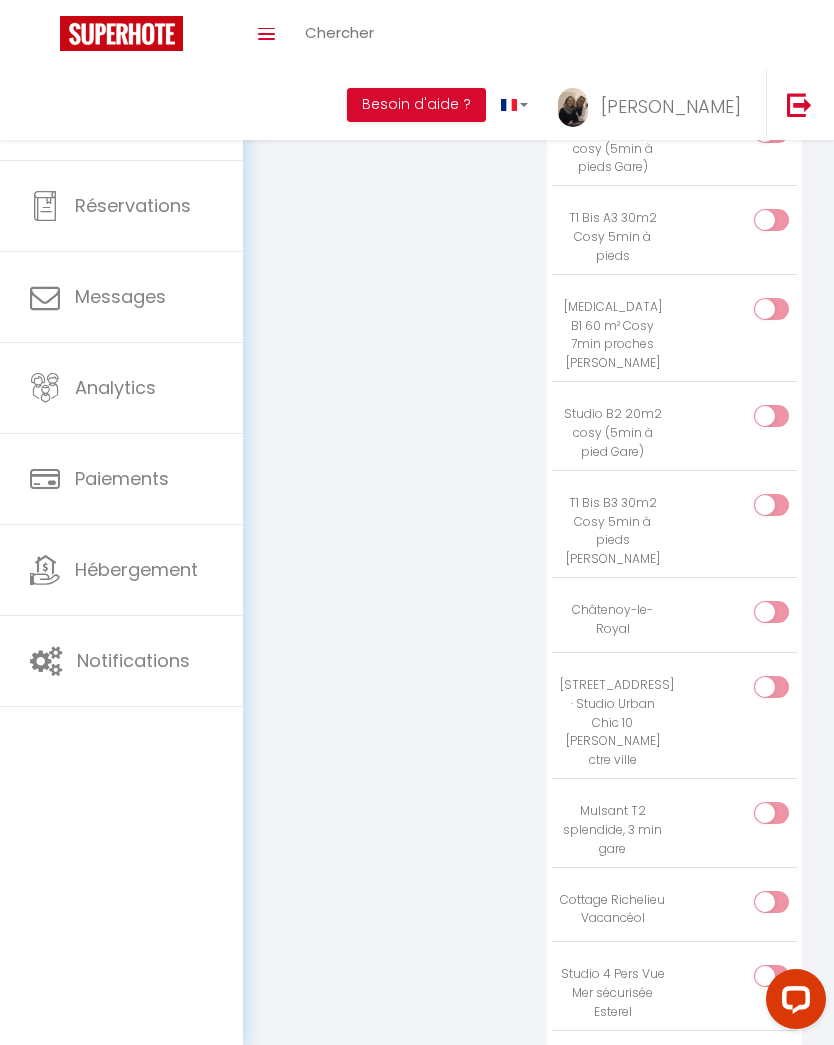 click at bounding box center (788, 691) 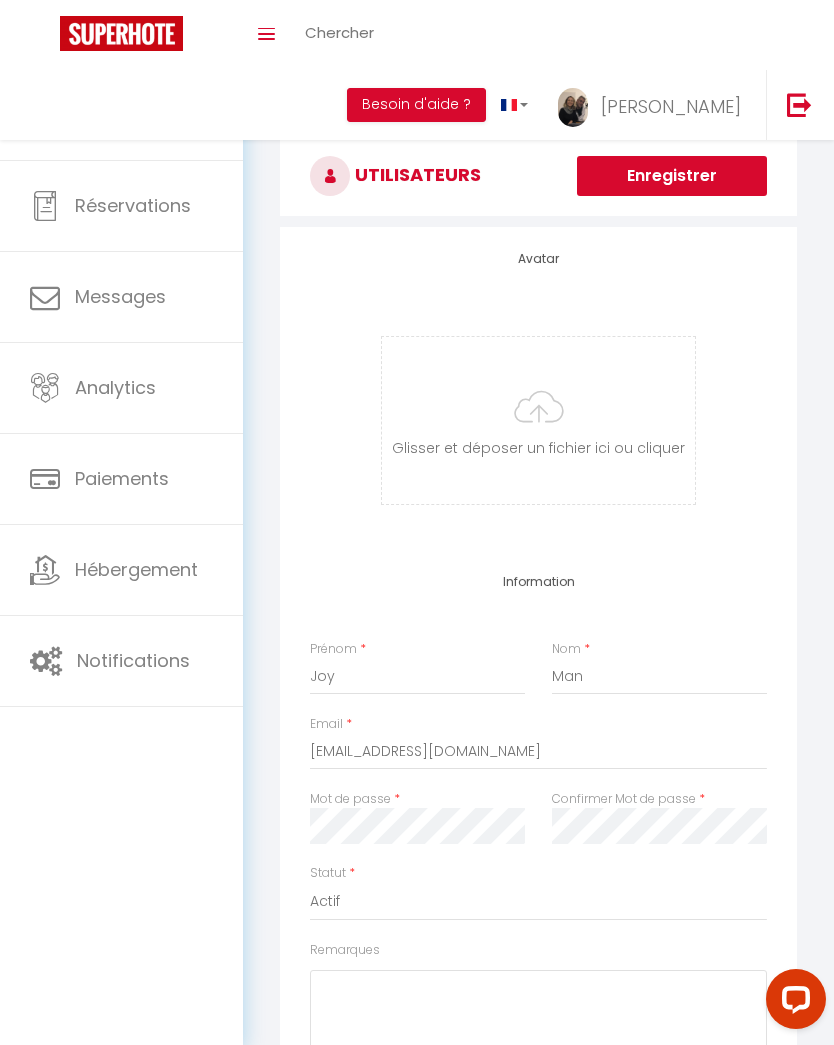 scroll, scrollTop: 0, scrollLeft: 0, axis: both 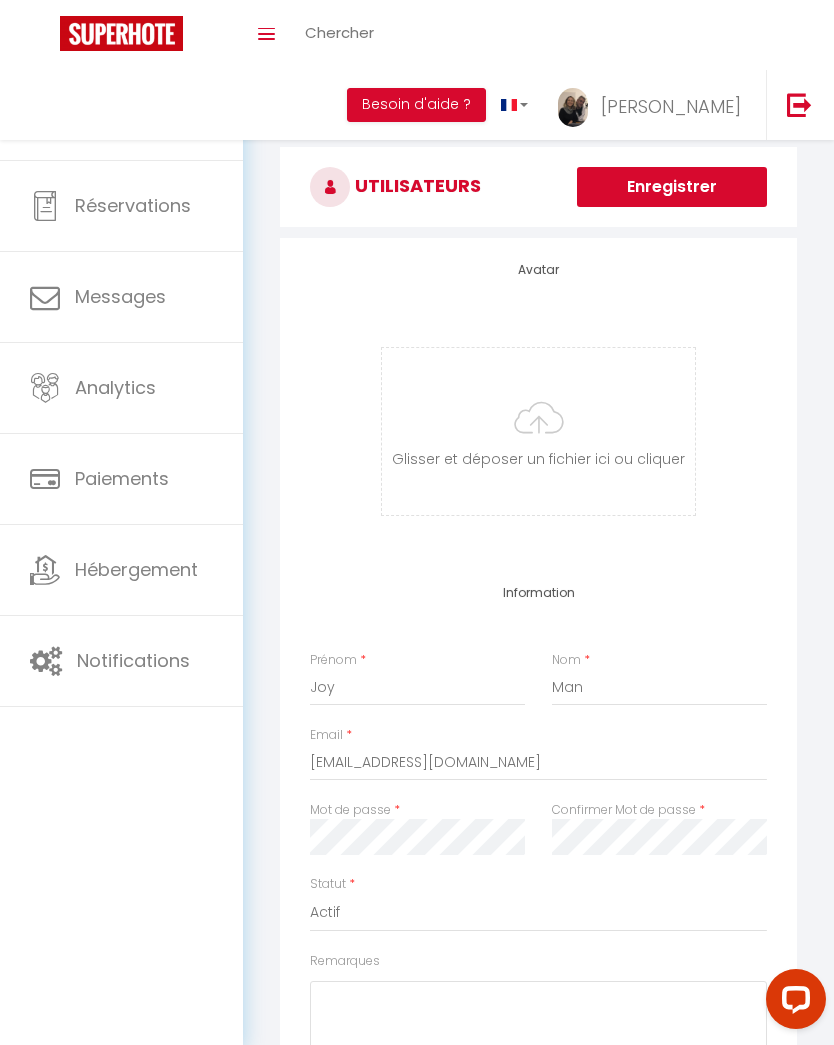 click on "Enregistrer" at bounding box center [672, 187] 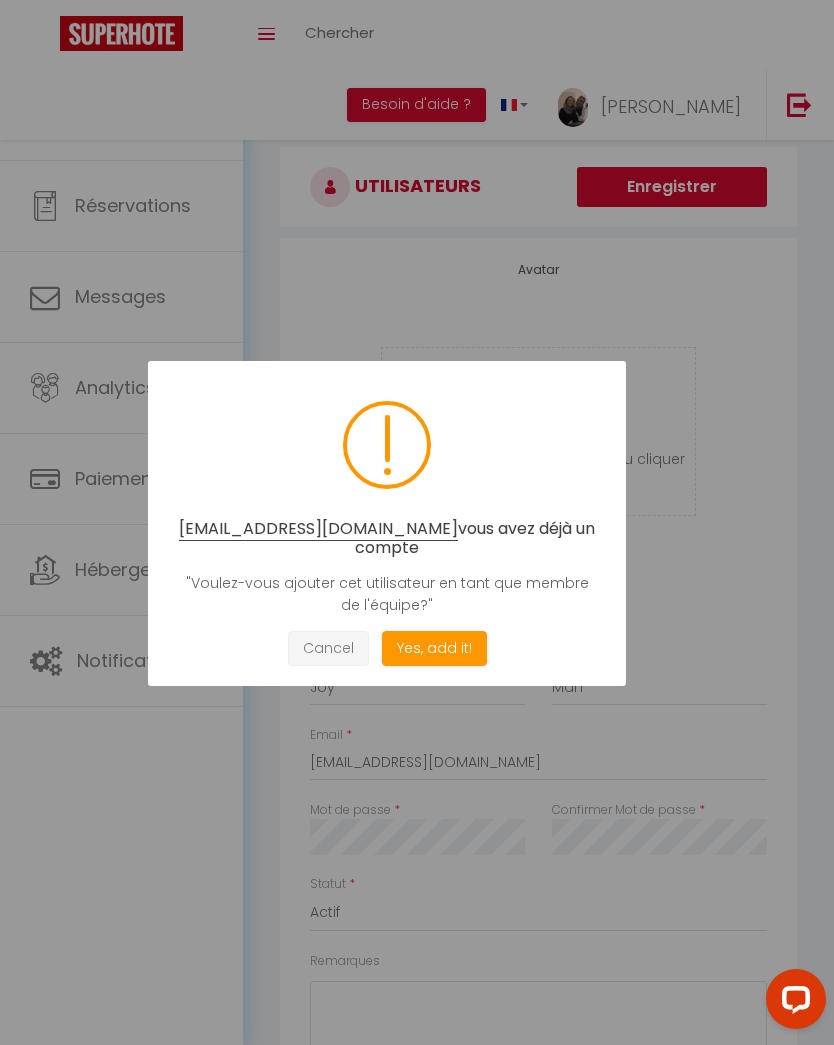 click on "Cancel" at bounding box center [328, 648] 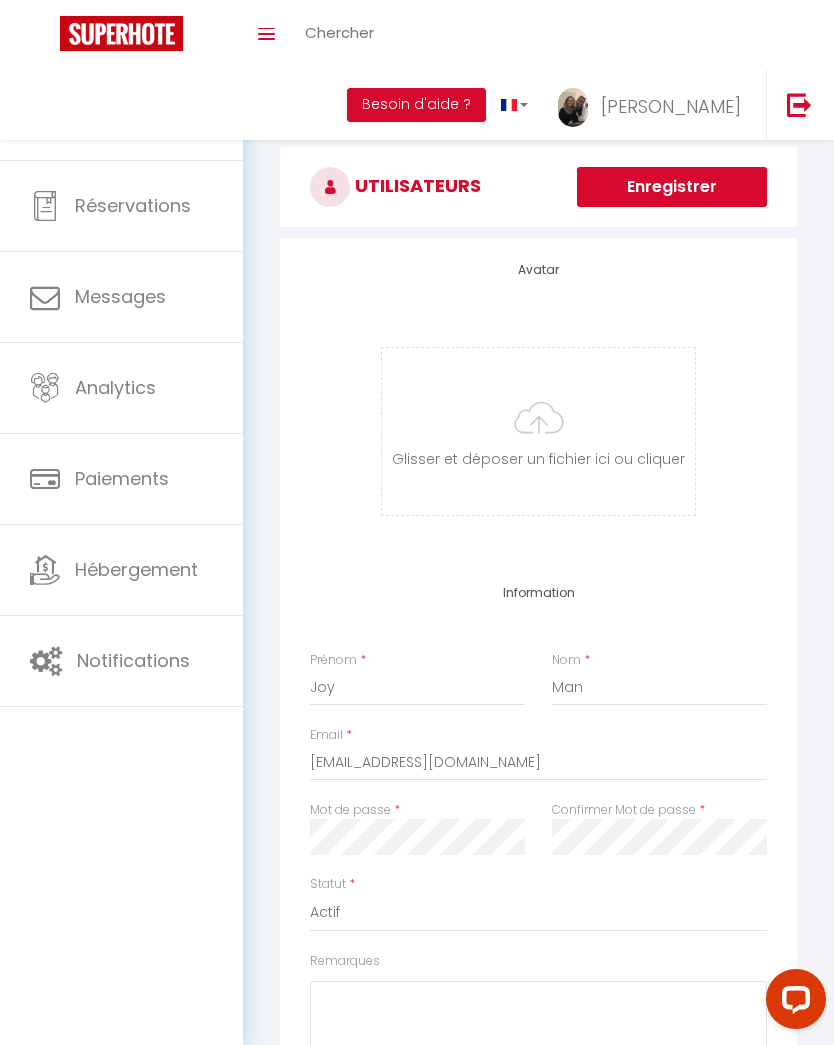 click at bounding box center (285, 112) 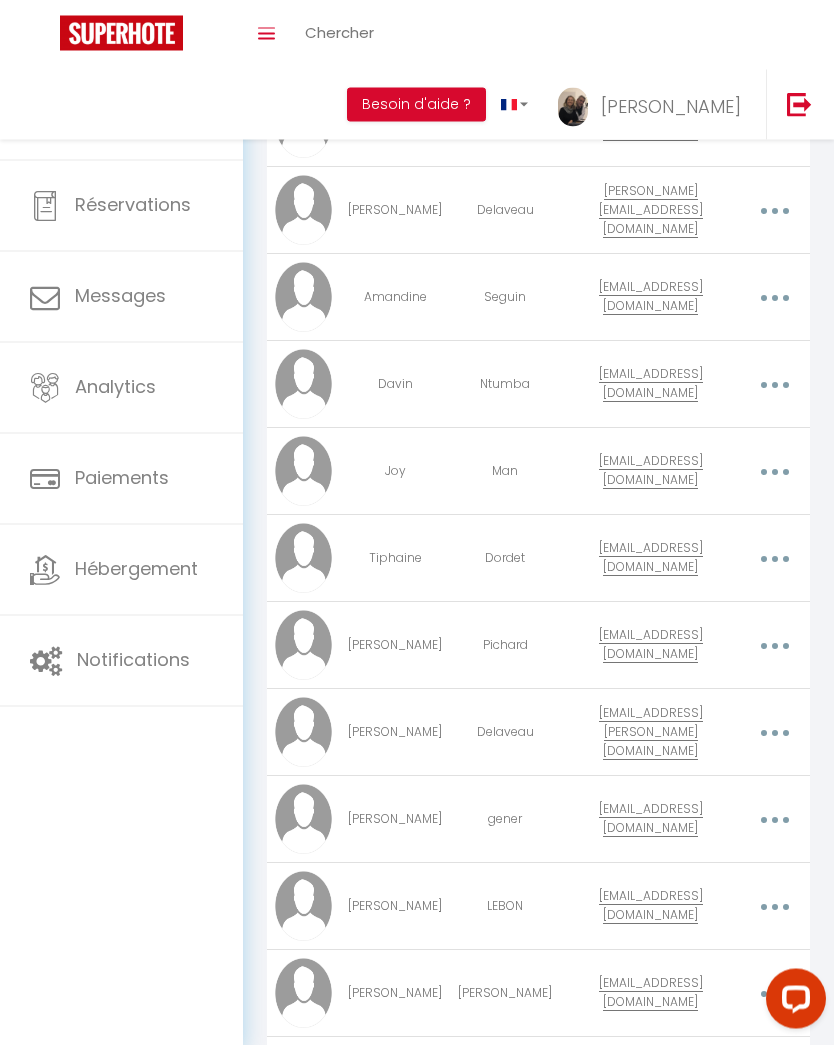 scroll, scrollTop: 1816, scrollLeft: 0, axis: vertical 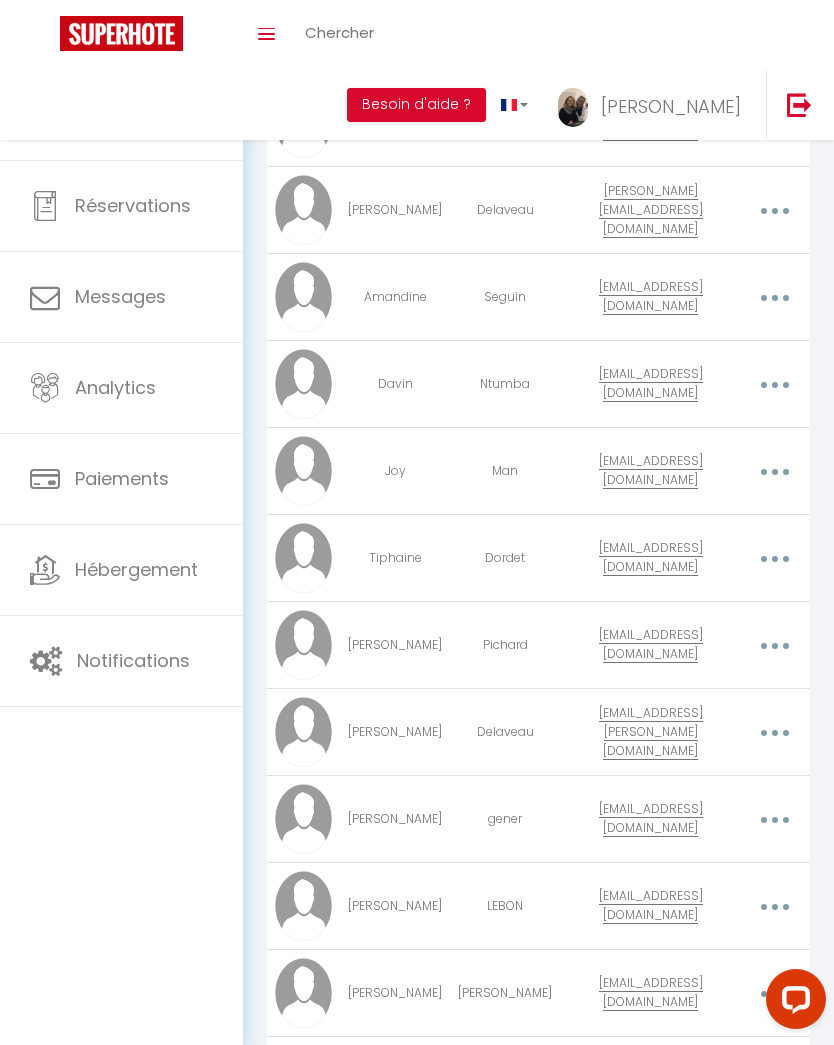 click at bounding box center (775, 471) 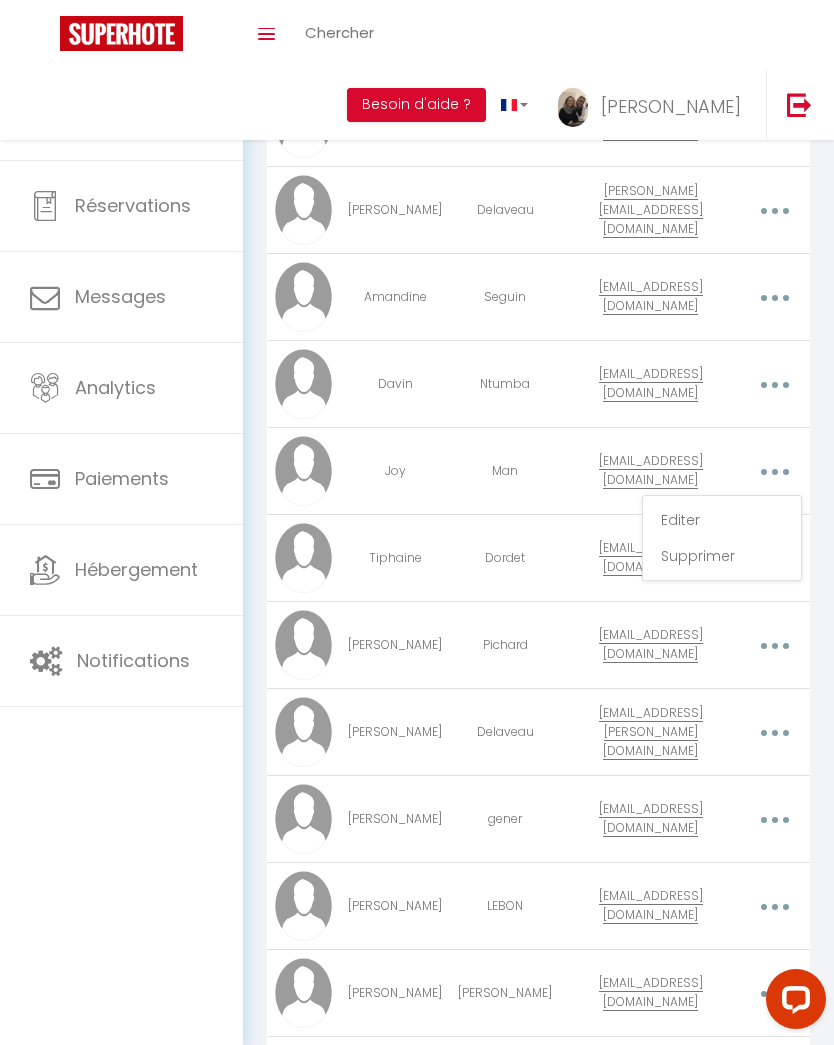 click on "Editer" at bounding box center [722, 520] 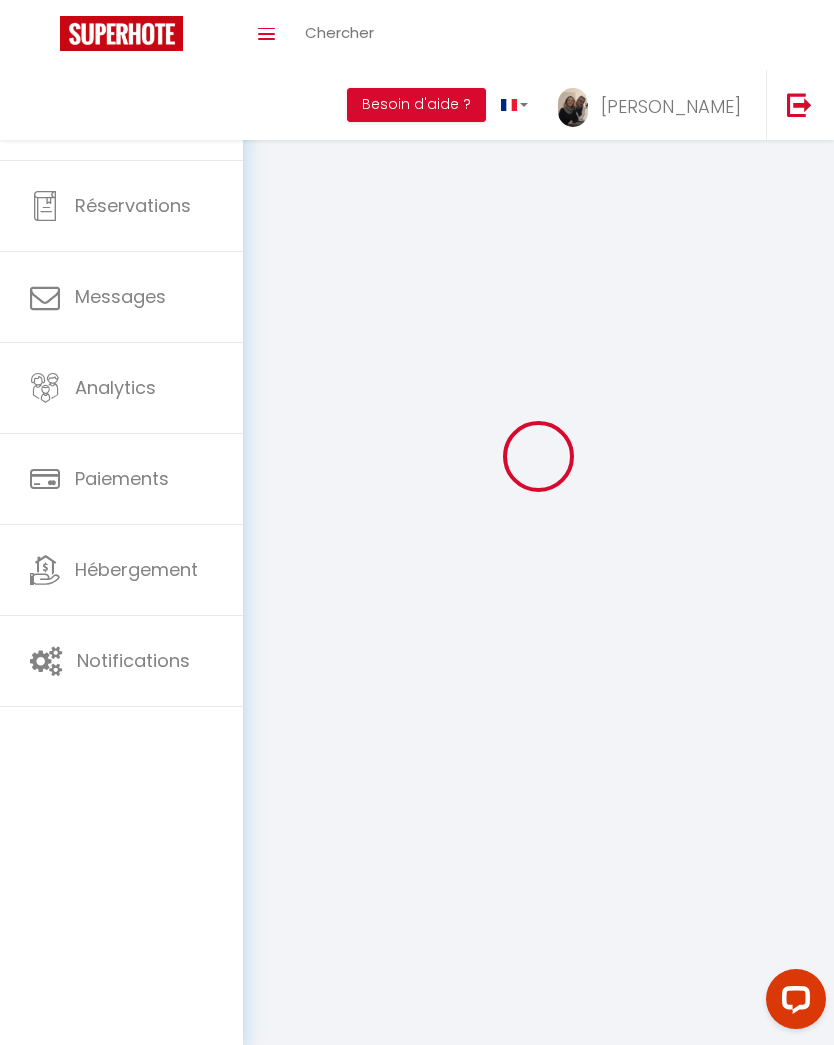 scroll, scrollTop: 70, scrollLeft: 0, axis: vertical 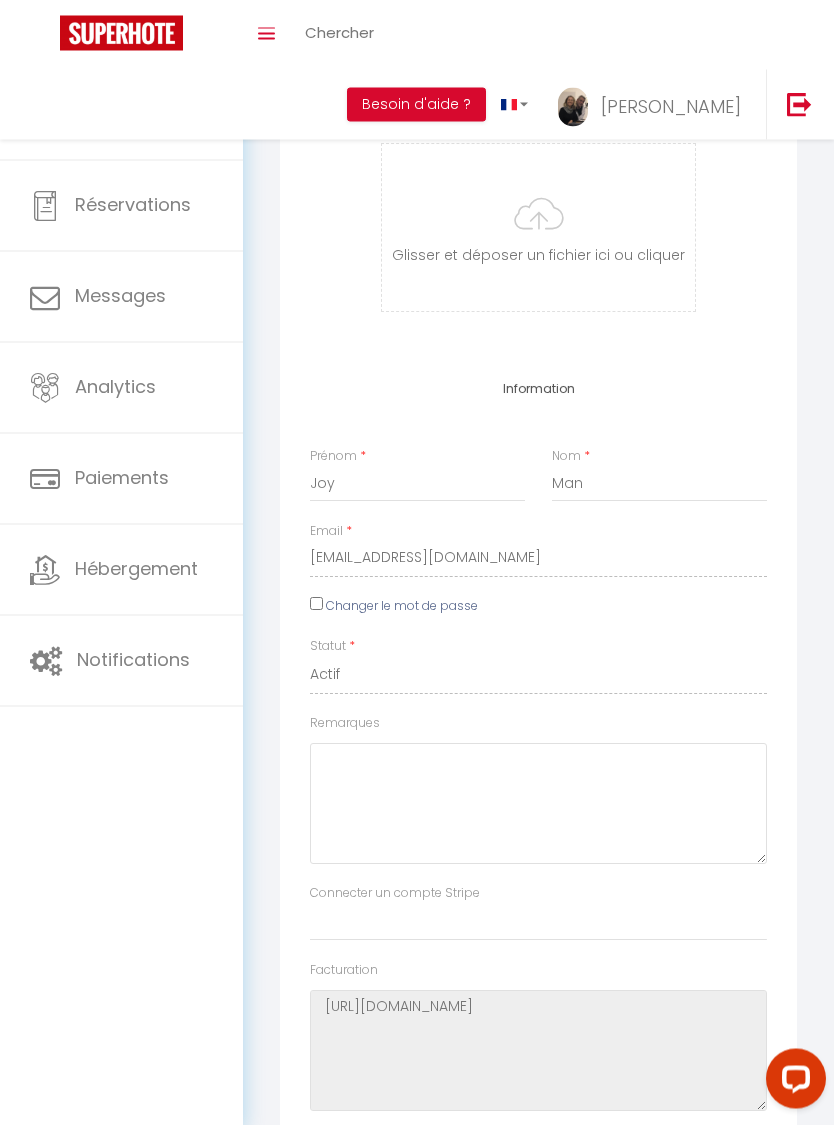 click on "Changer le mot de passe" at bounding box center [402, 607] 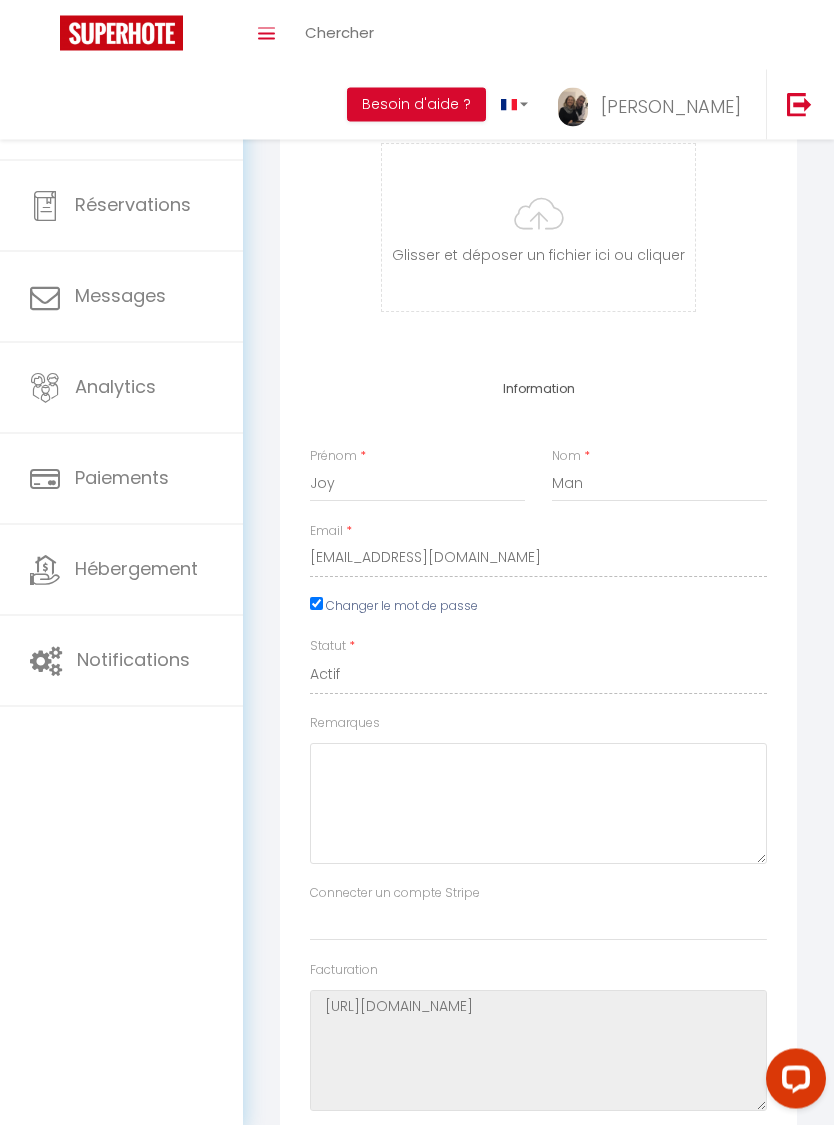 scroll, scrollTop: 204, scrollLeft: 0, axis: vertical 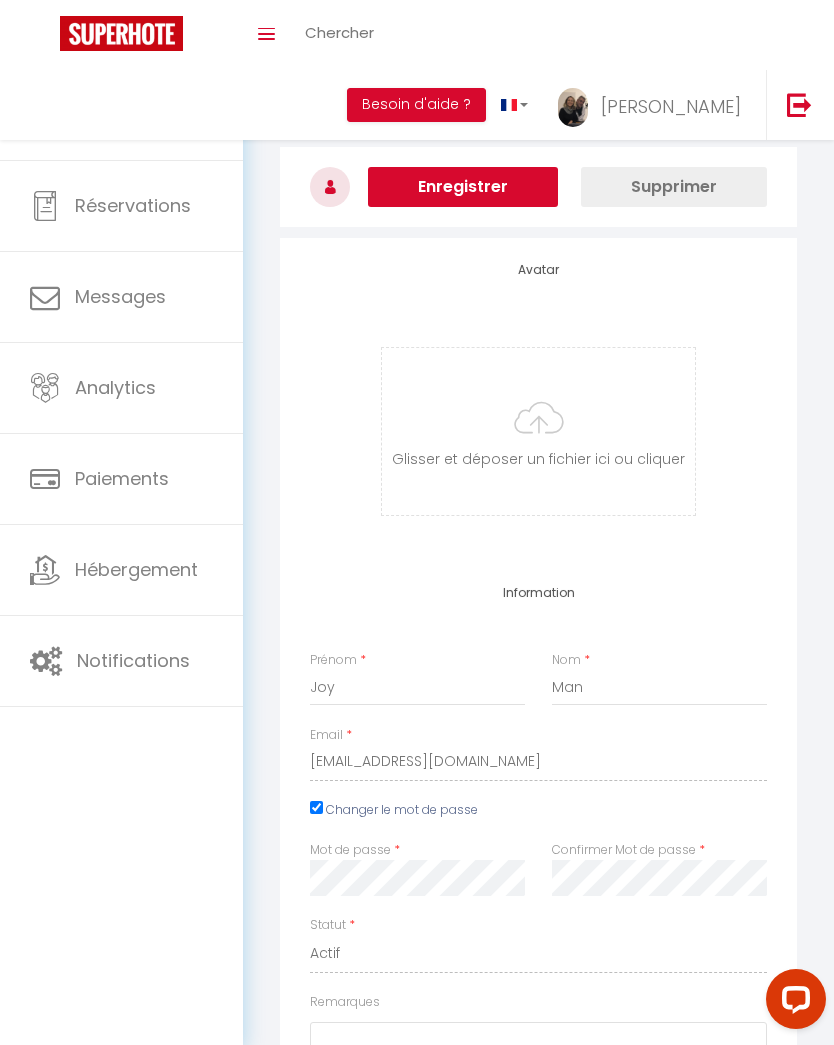 click on "Enregistrer" at bounding box center (463, 187) 